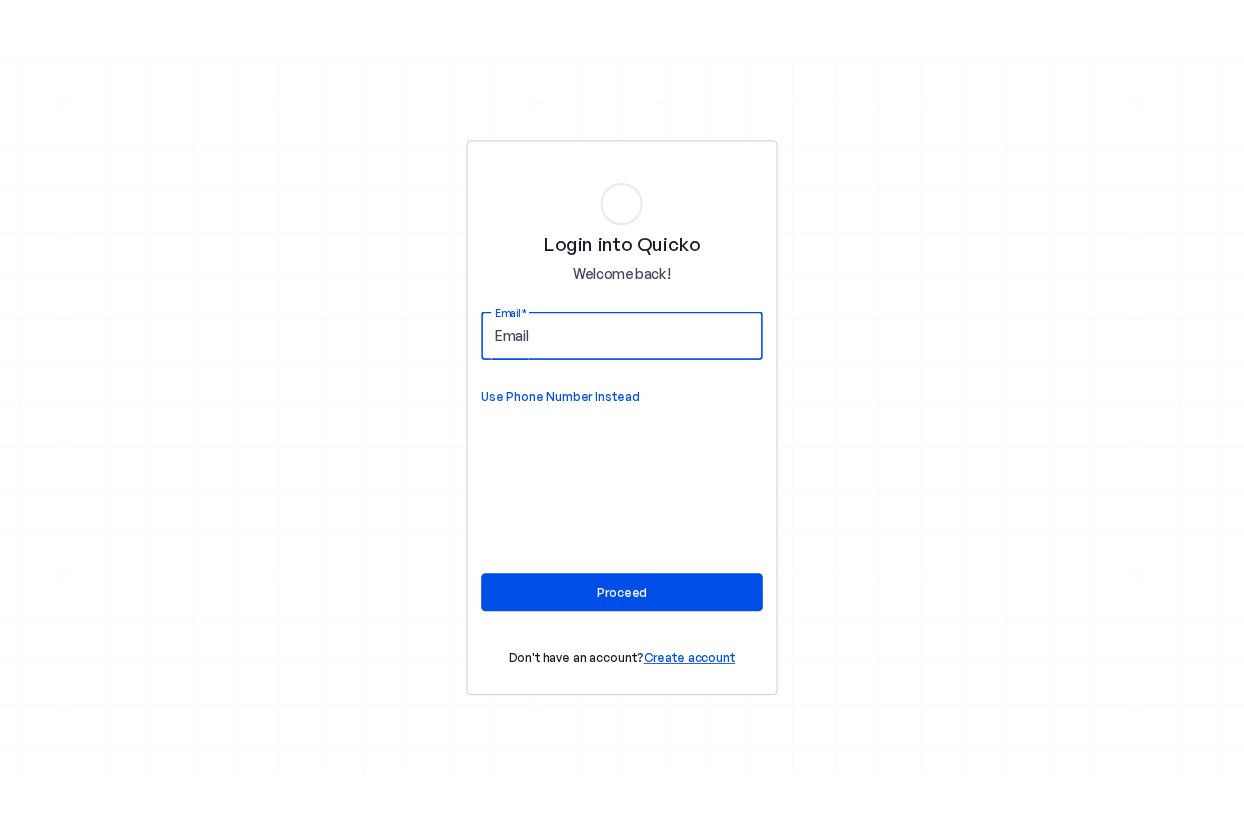 scroll, scrollTop: 0, scrollLeft: 0, axis: both 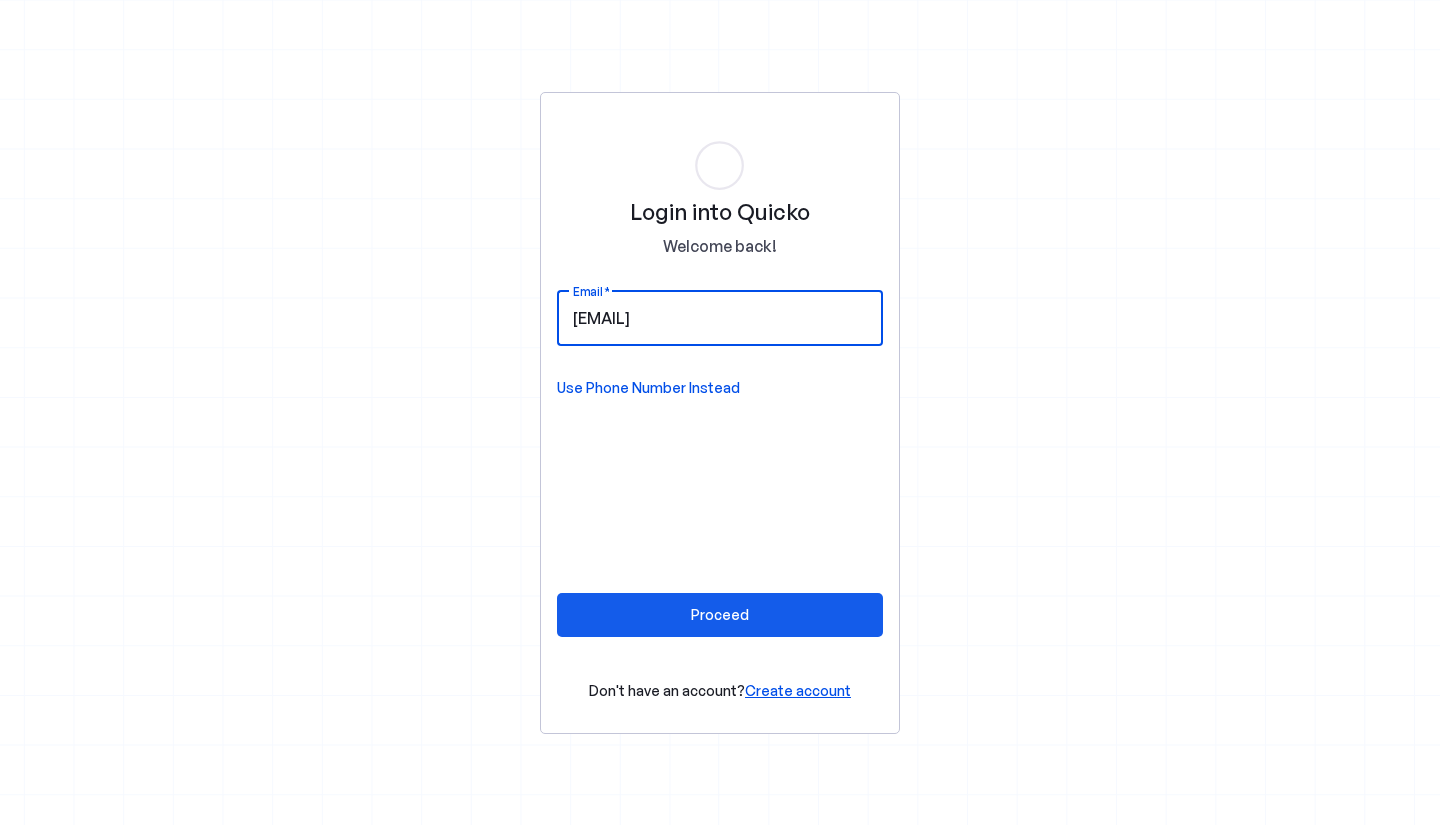 type on "[EMAIL]" 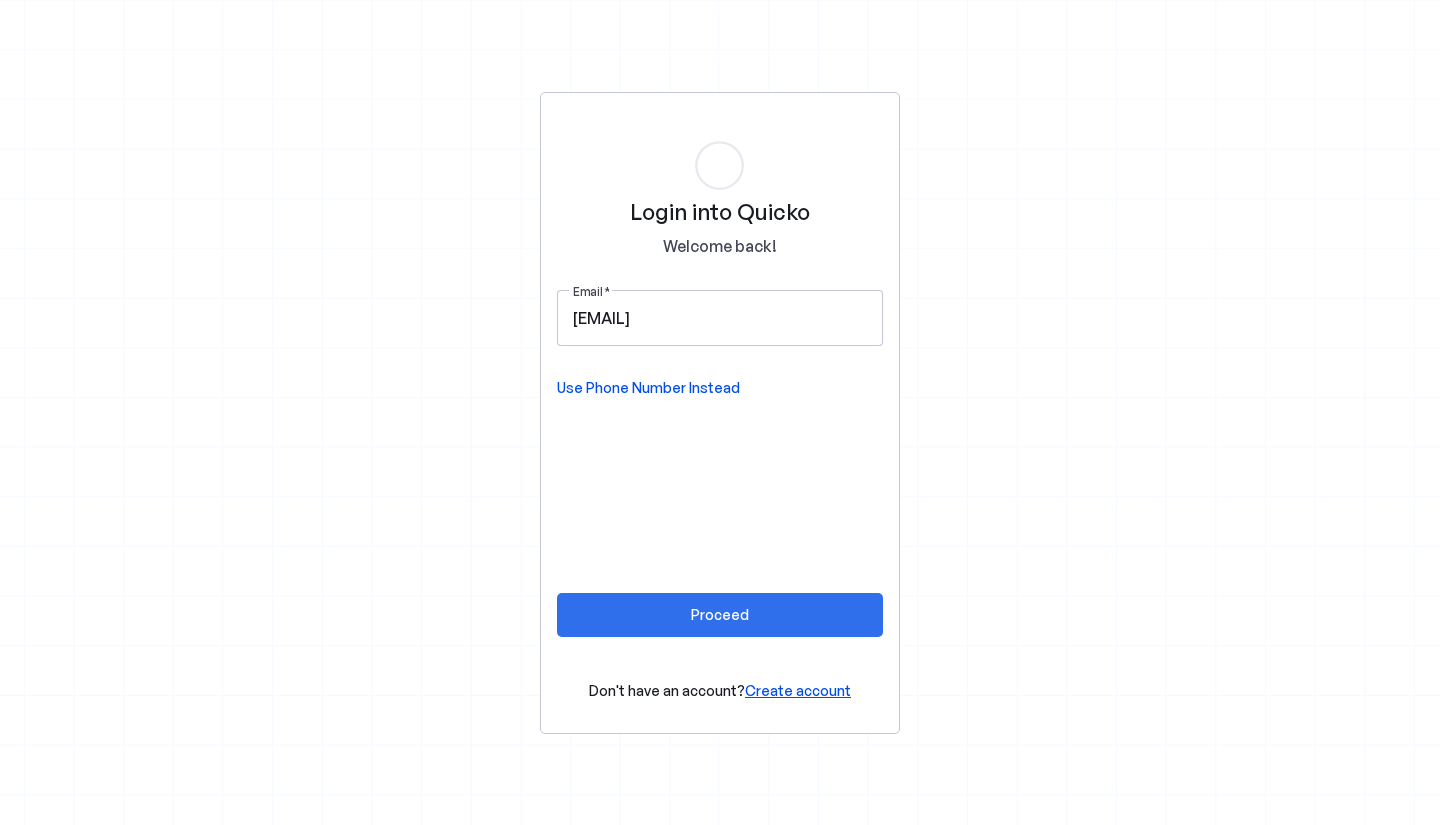 click on "Proceed" at bounding box center (720, 614) 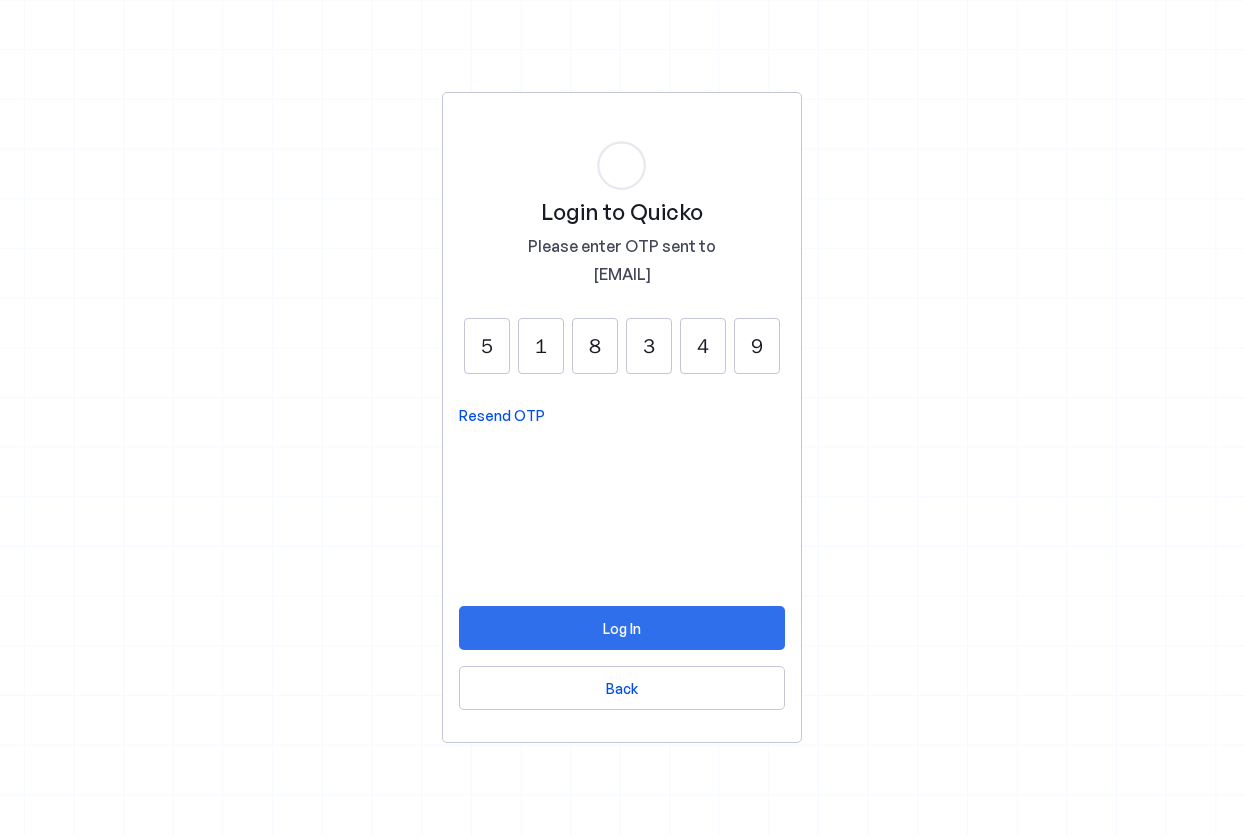 click on "Log In" at bounding box center (622, 628) 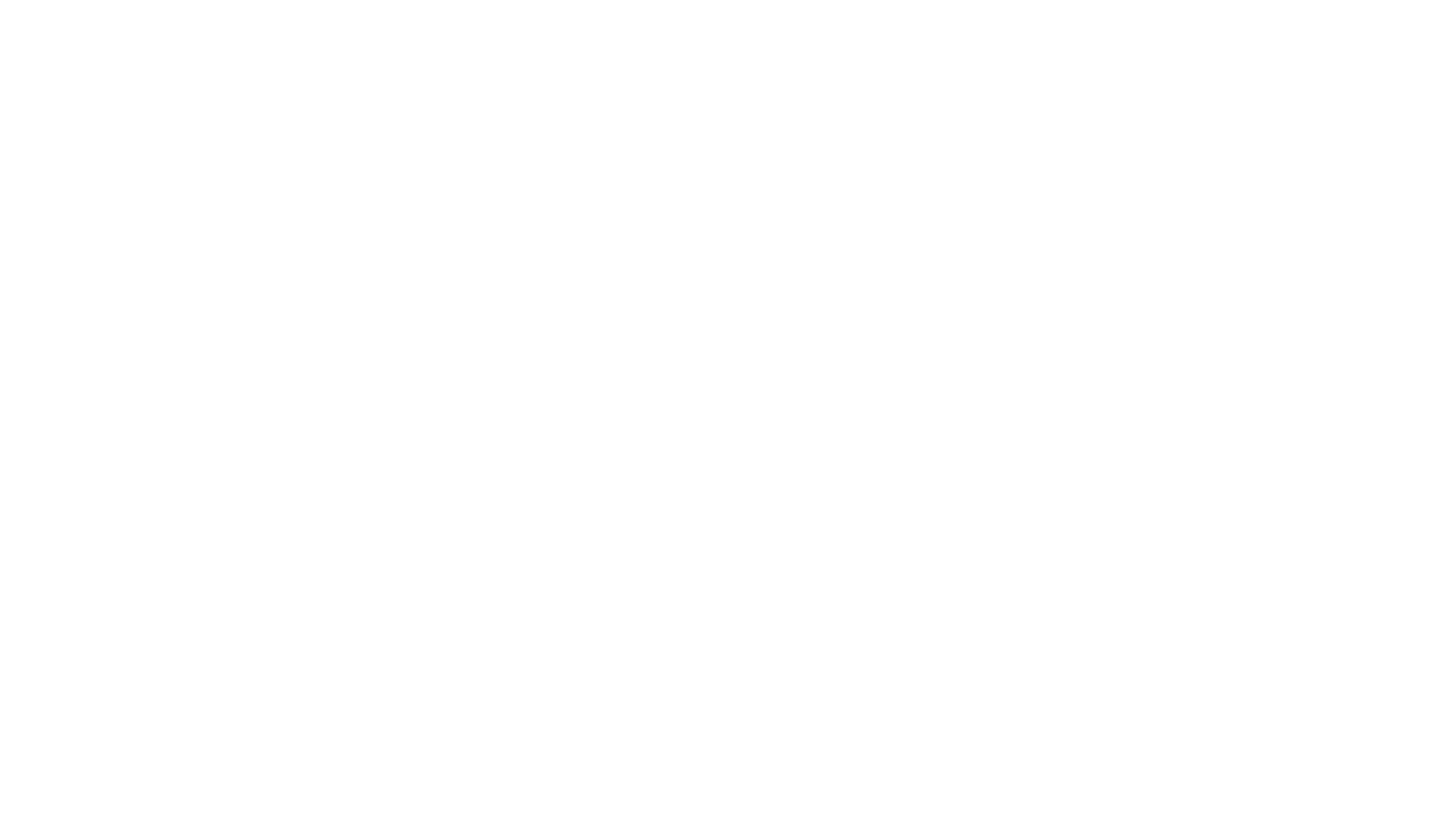 scroll, scrollTop: 0, scrollLeft: 0, axis: both 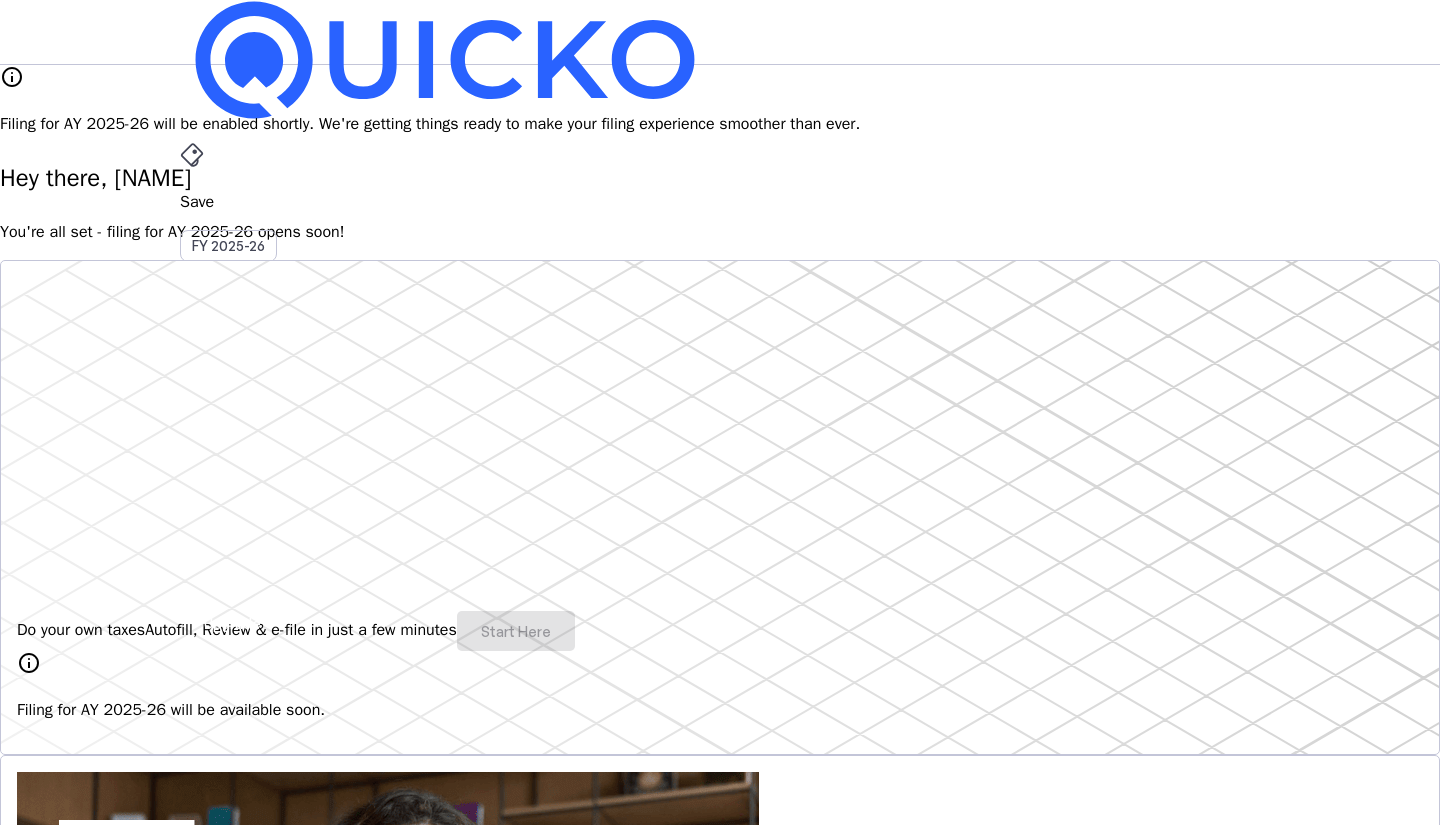 click on "AY 2025-26" at bounding box center (229, 452) 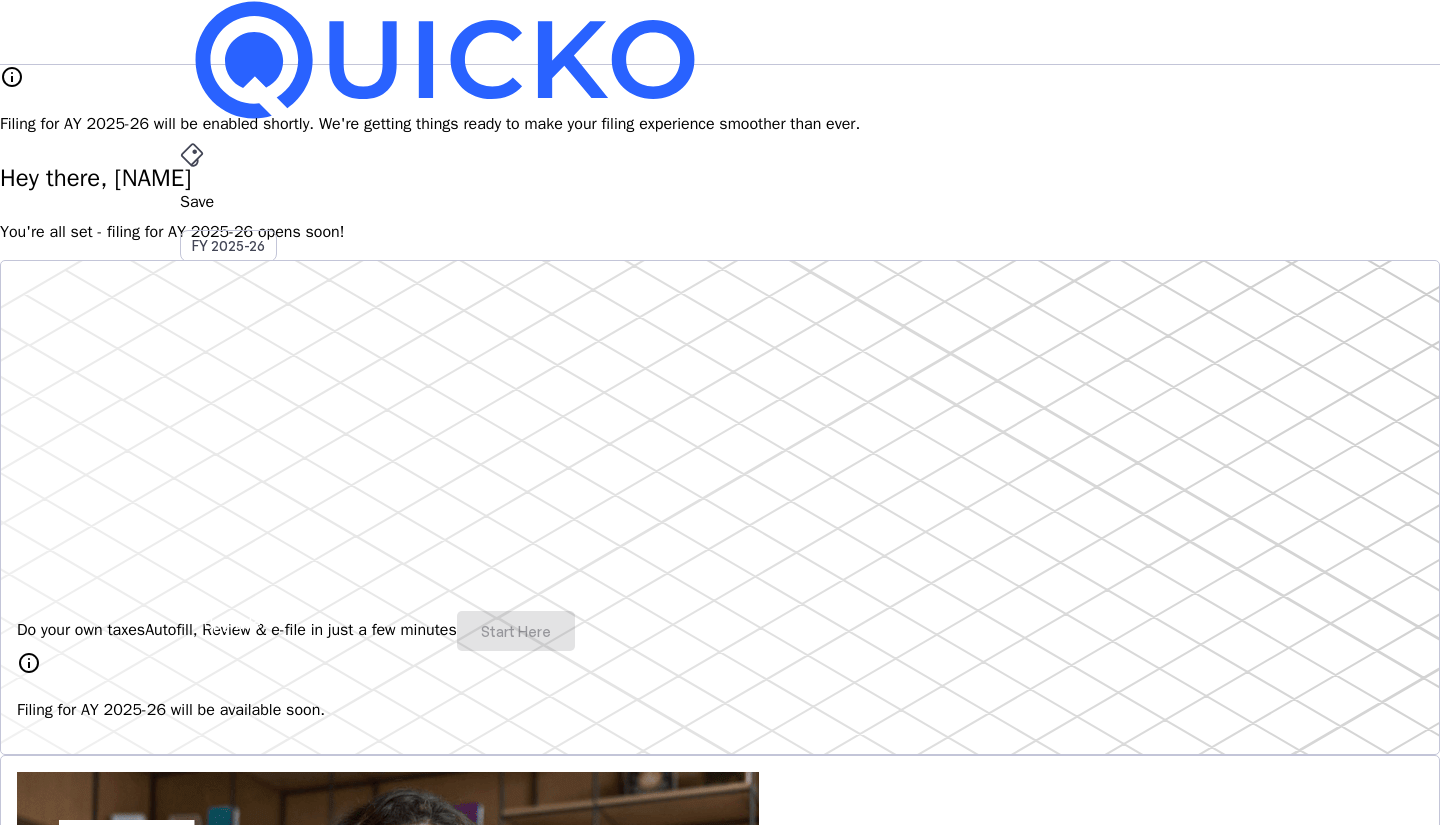 click on "File" at bounding box center (720, 408) 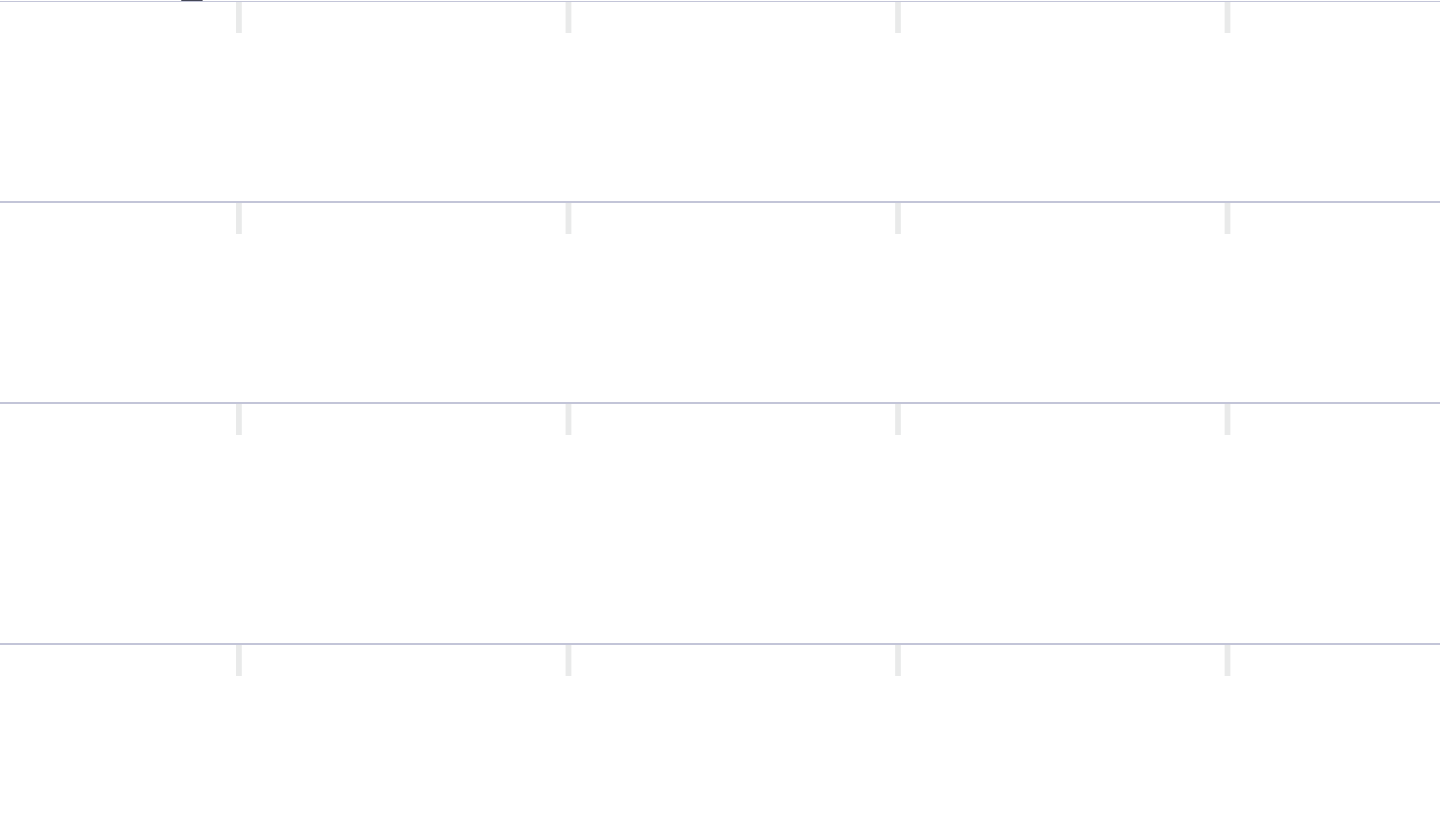 scroll, scrollTop: 0, scrollLeft: 0, axis: both 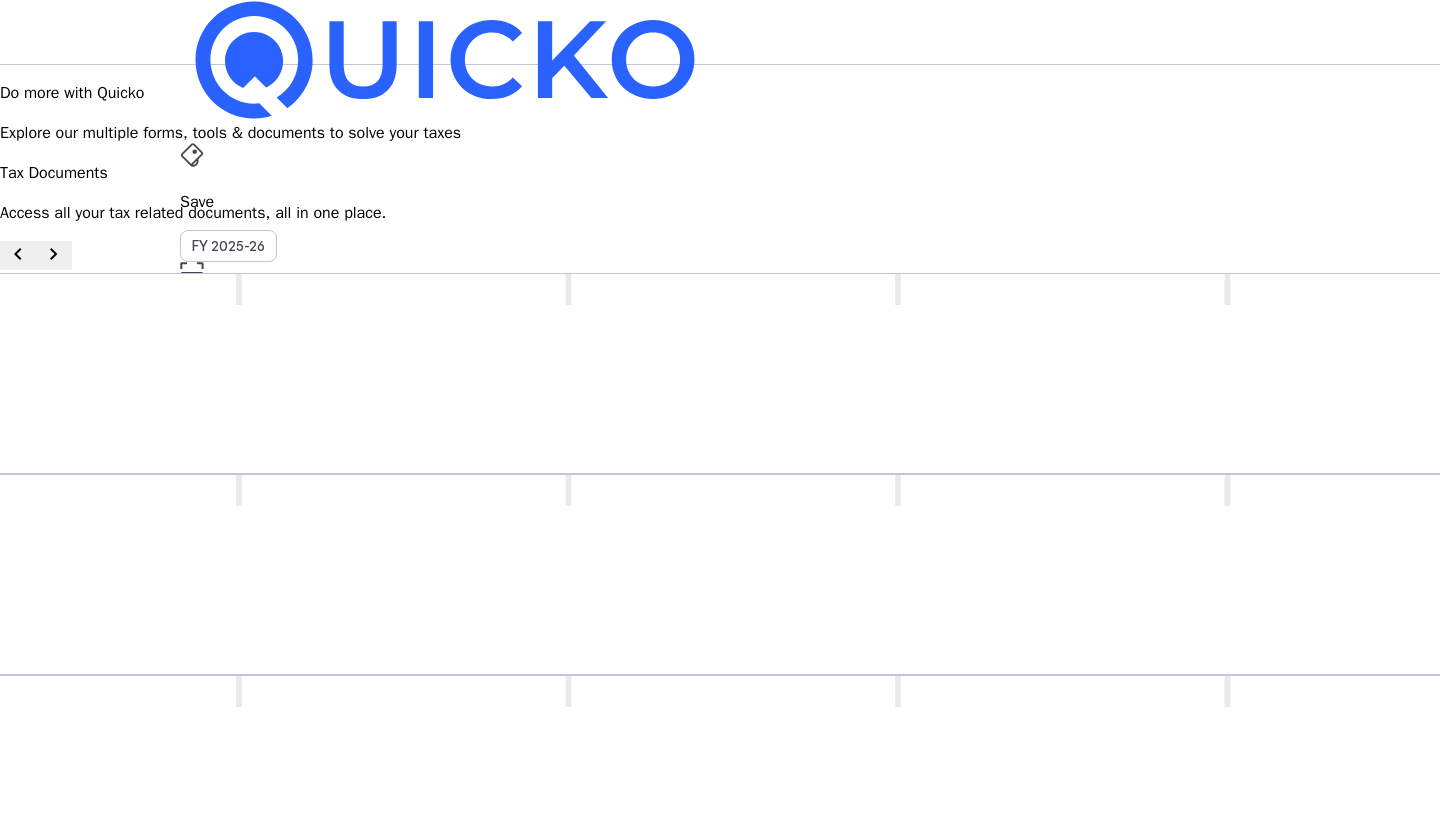click on "AY 2025-26" at bounding box center [229, 452] 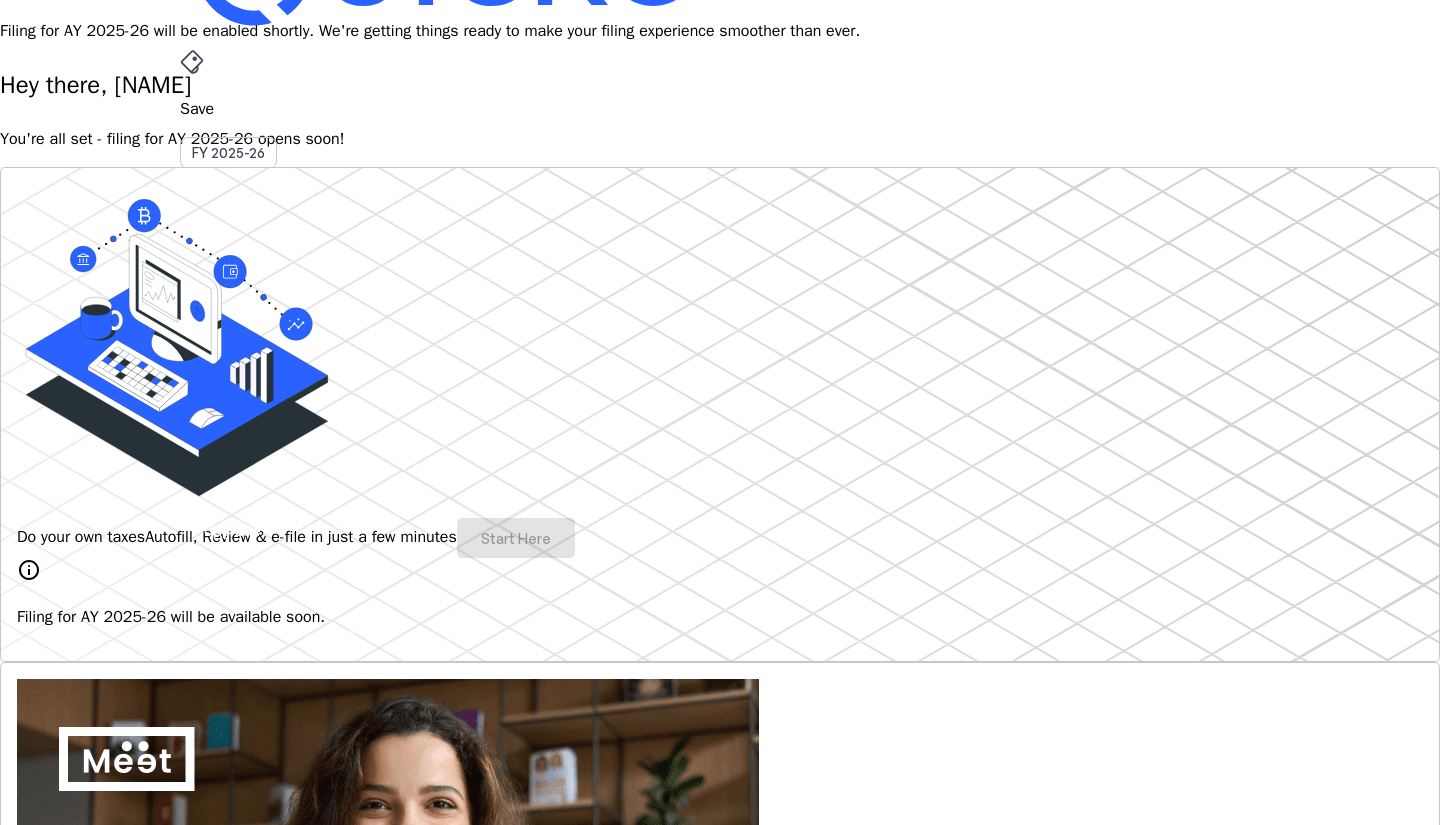 scroll, scrollTop: 0, scrollLeft: 0, axis: both 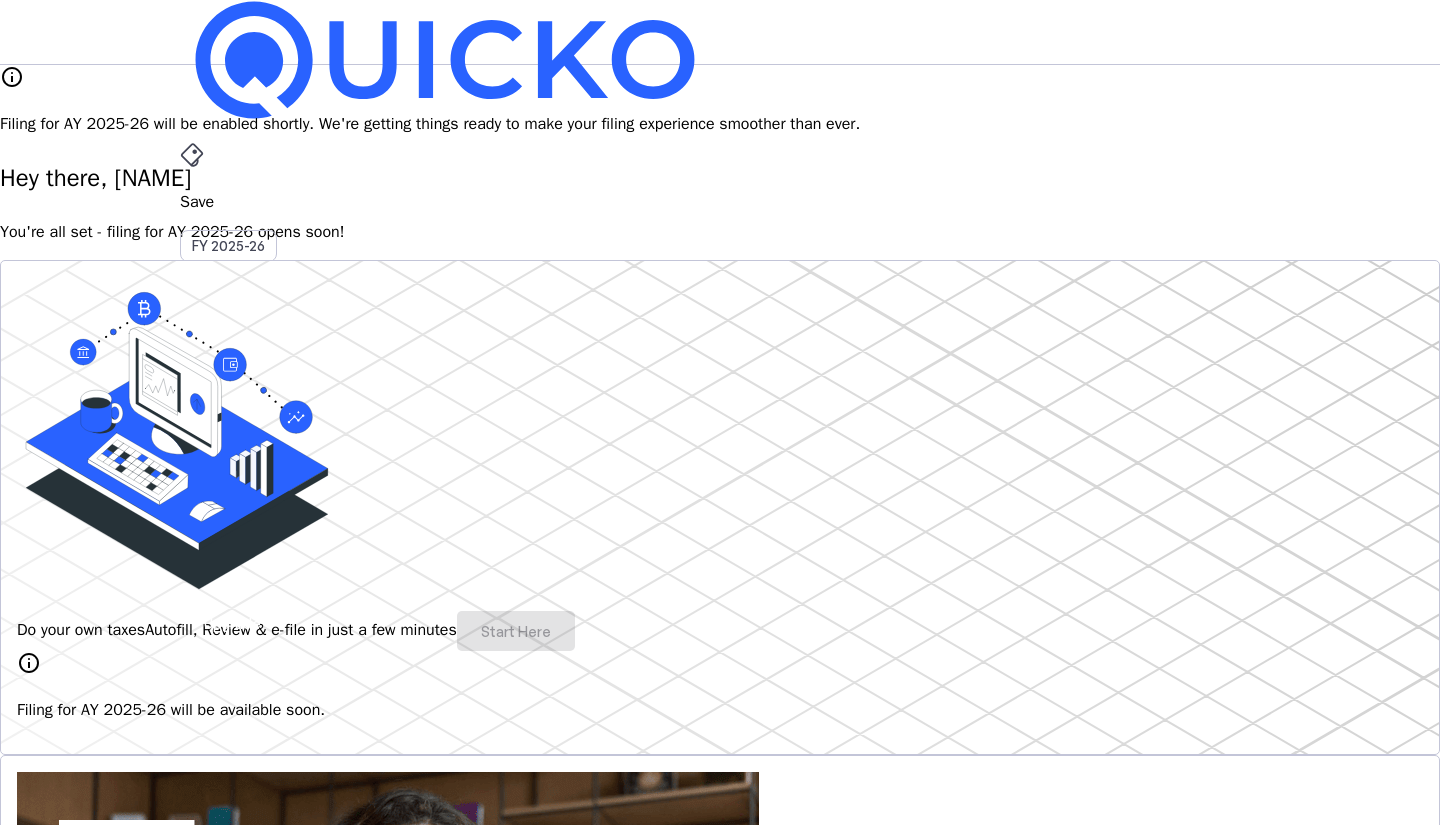 click at bounding box center [192, 155] 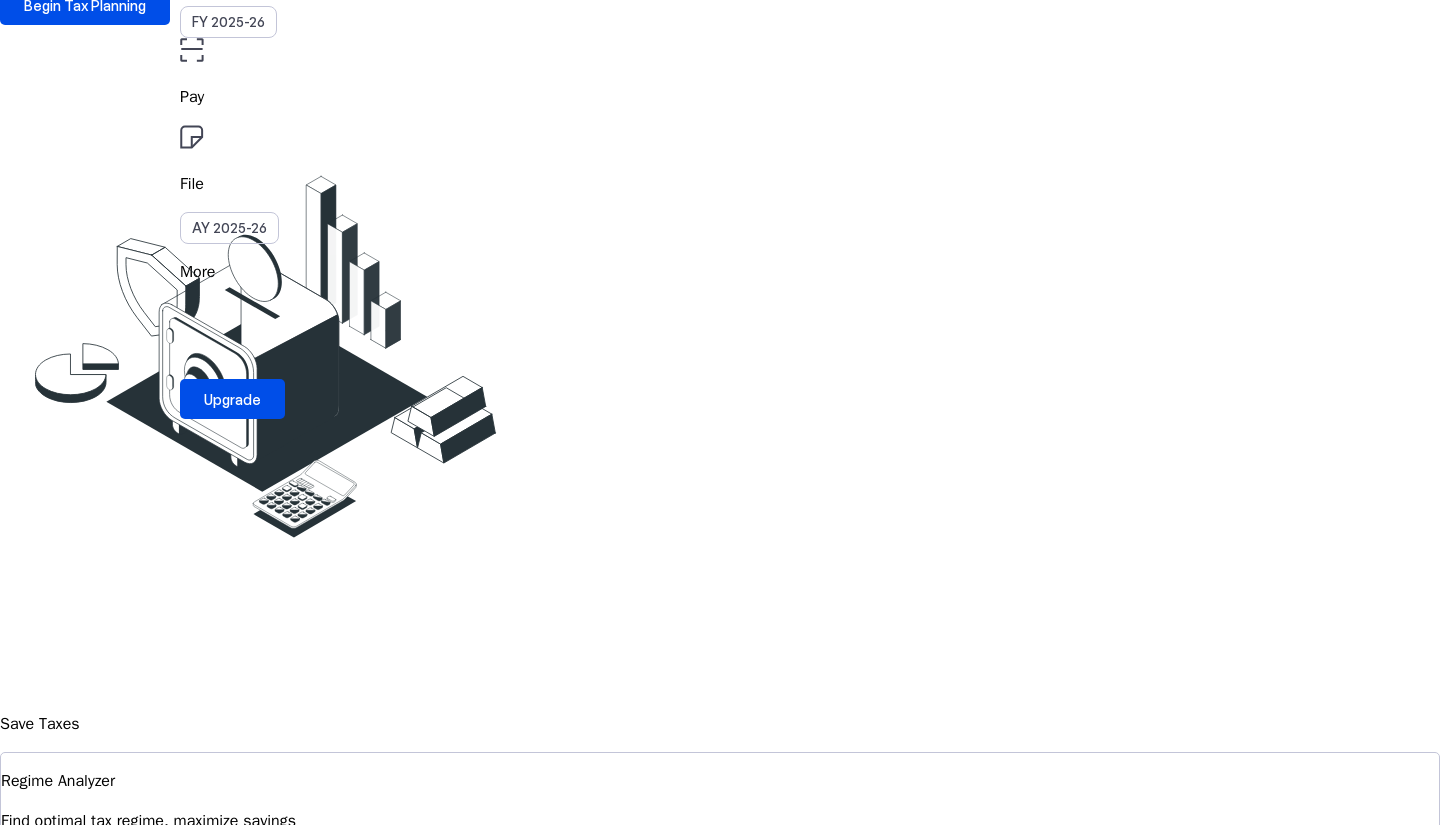 scroll, scrollTop: 0, scrollLeft: 0, axis: both 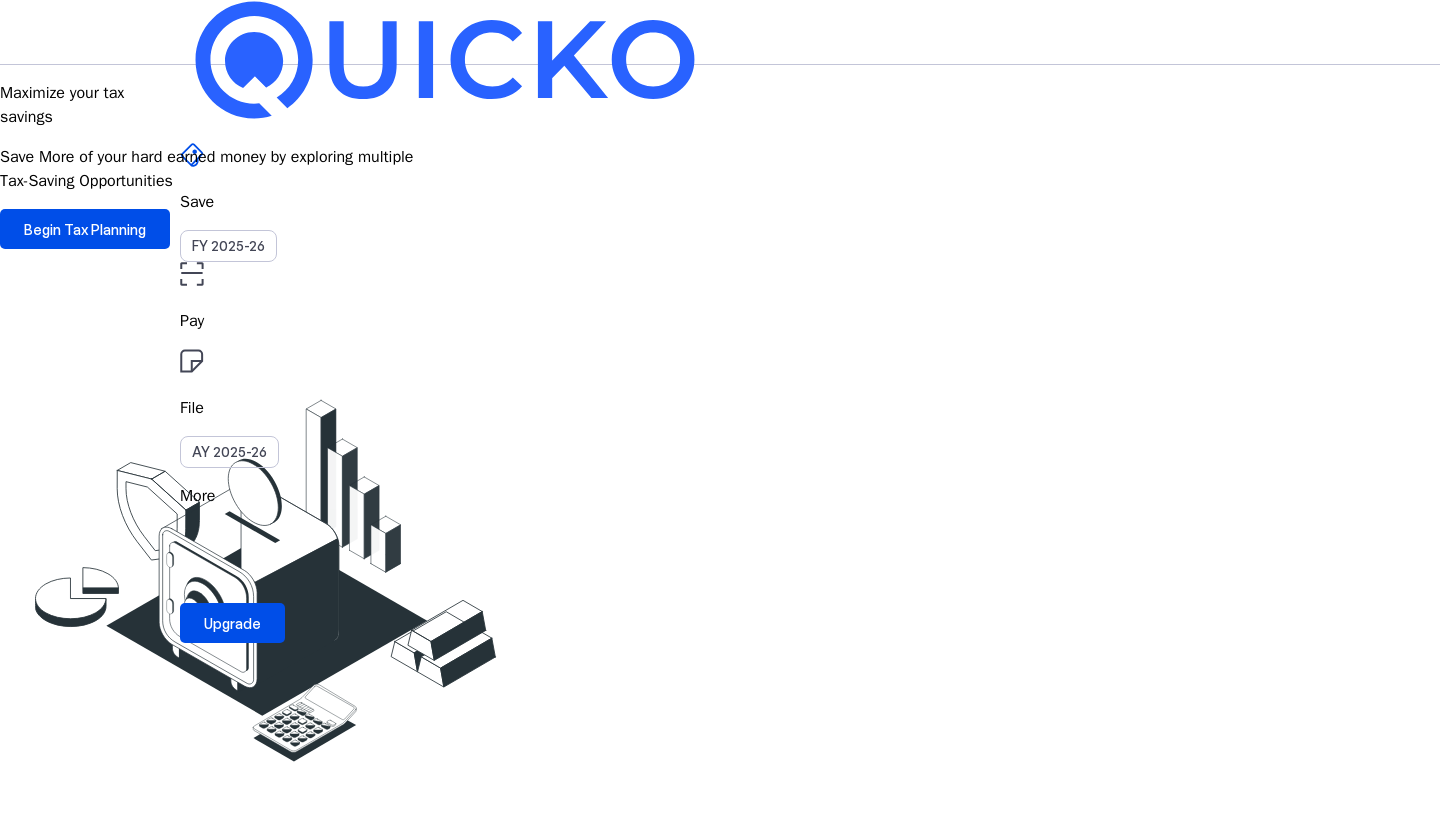 click on "File" at bounding box center [720, 321] 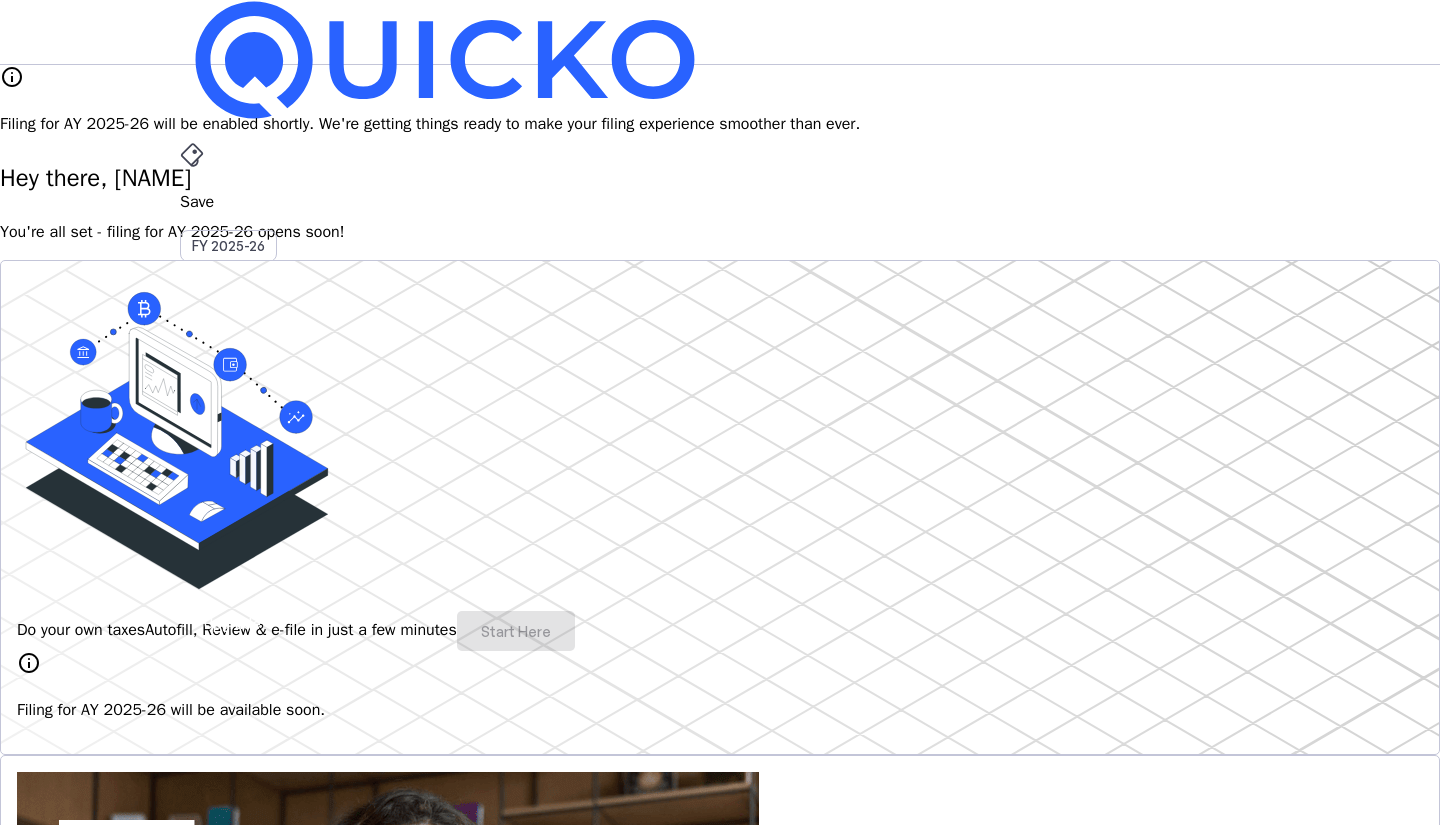 click on "More" at bounding box center [720, 496] 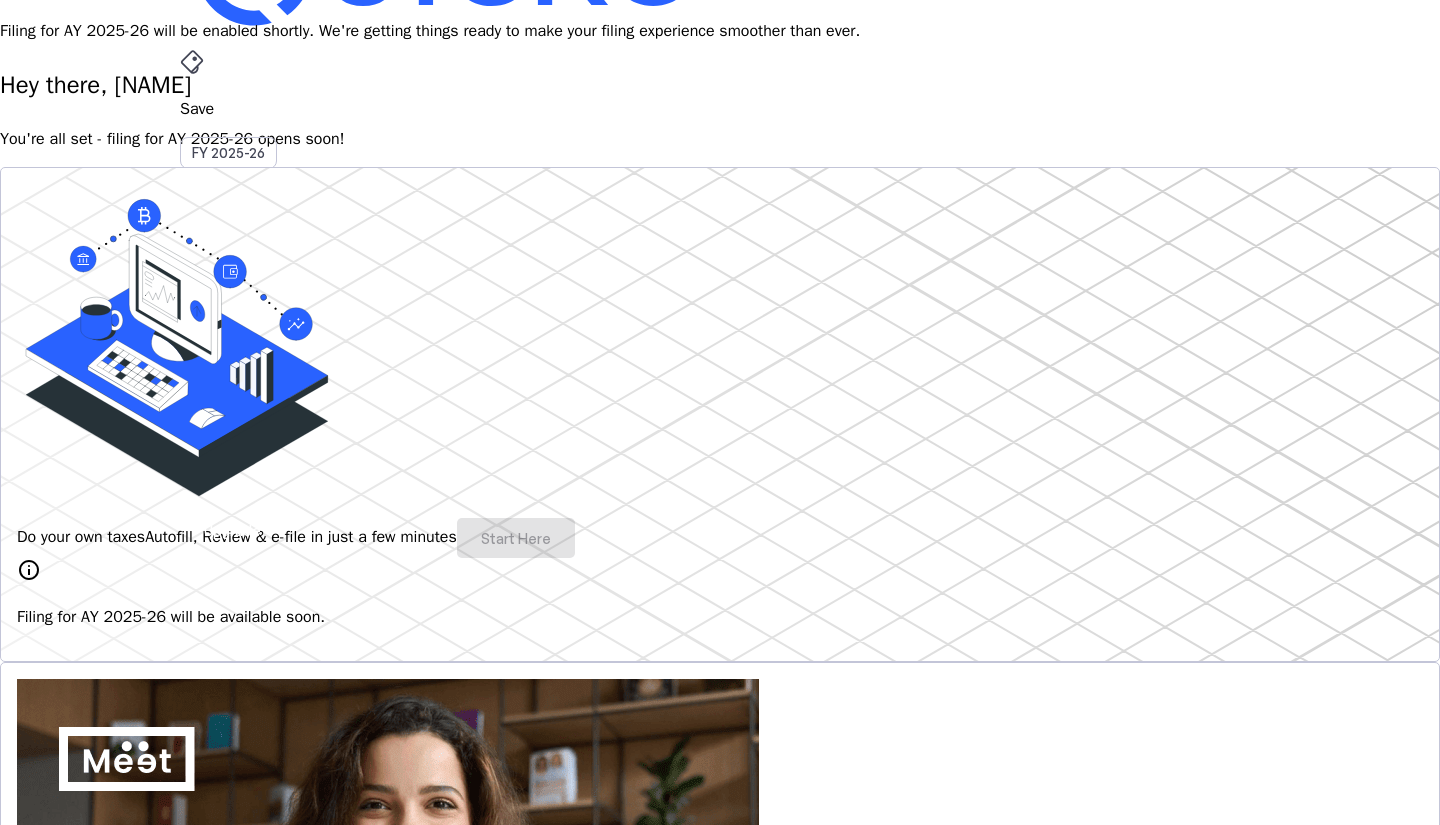 scroll, scrollTop: 0, scrollLeft: 0, axis: both 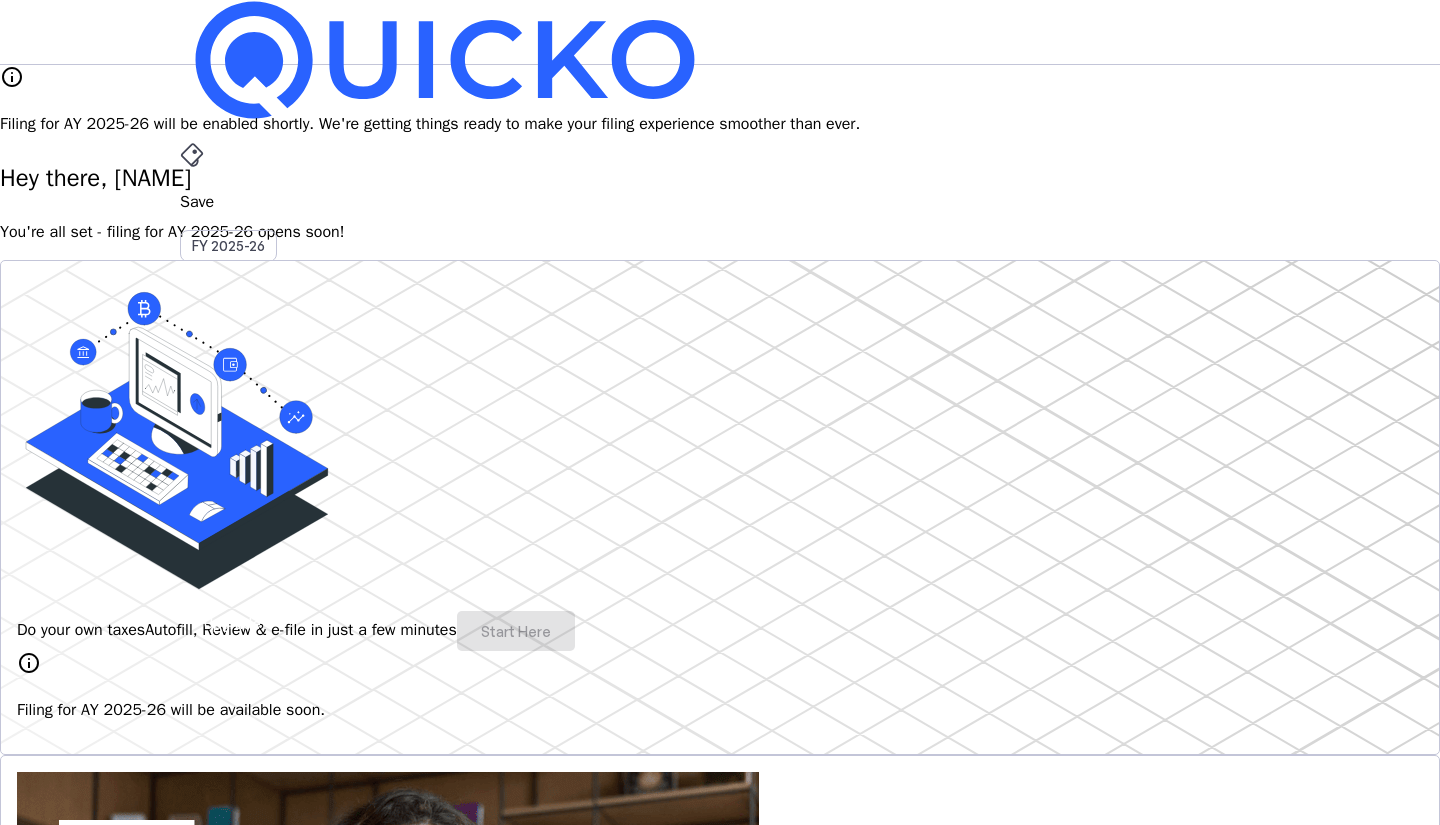 click on "Tax Documents" at bounding box center (101, 3523) 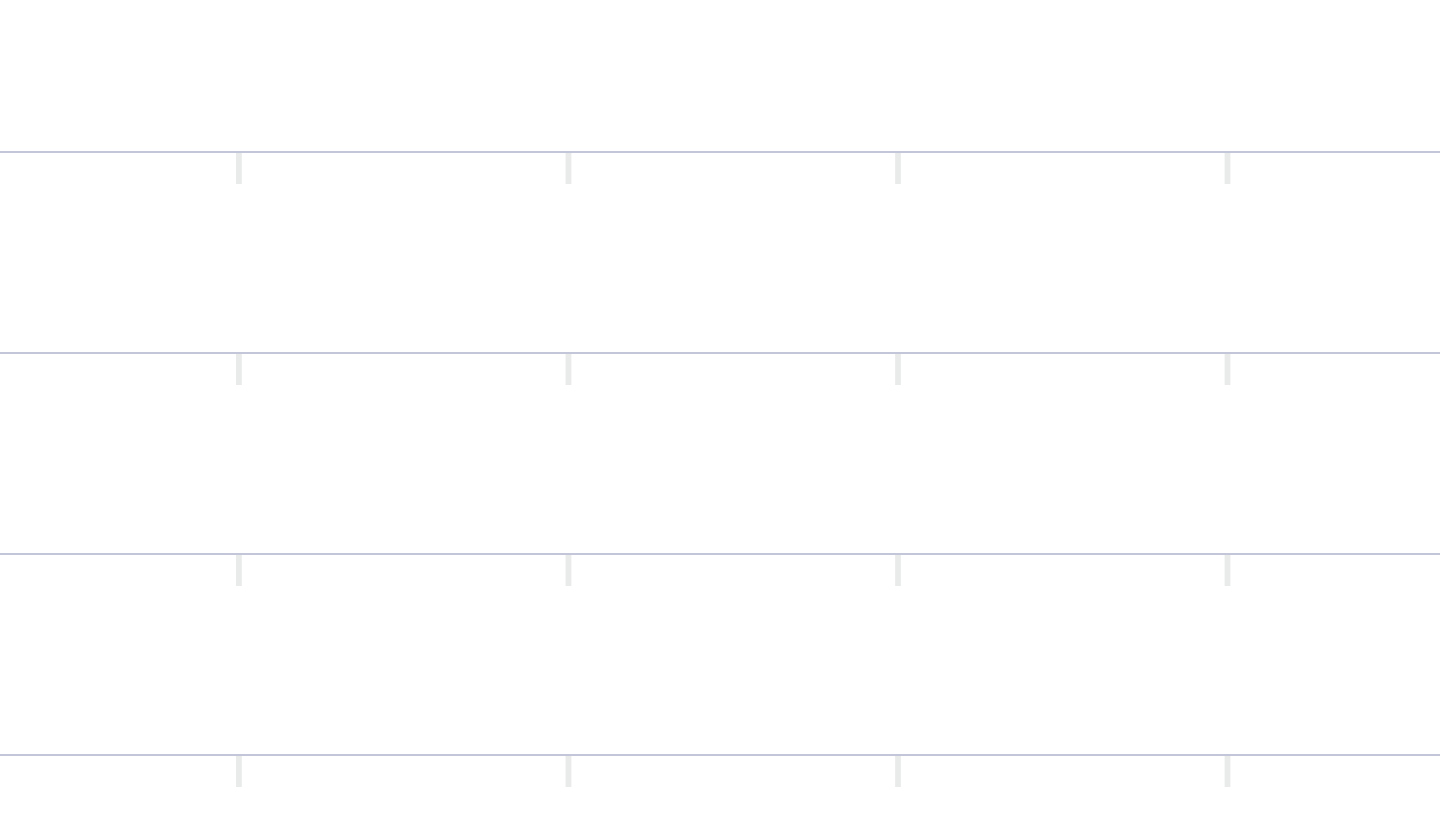 scroll, scrollTop: 0, scrollLeft: 0, axis: both 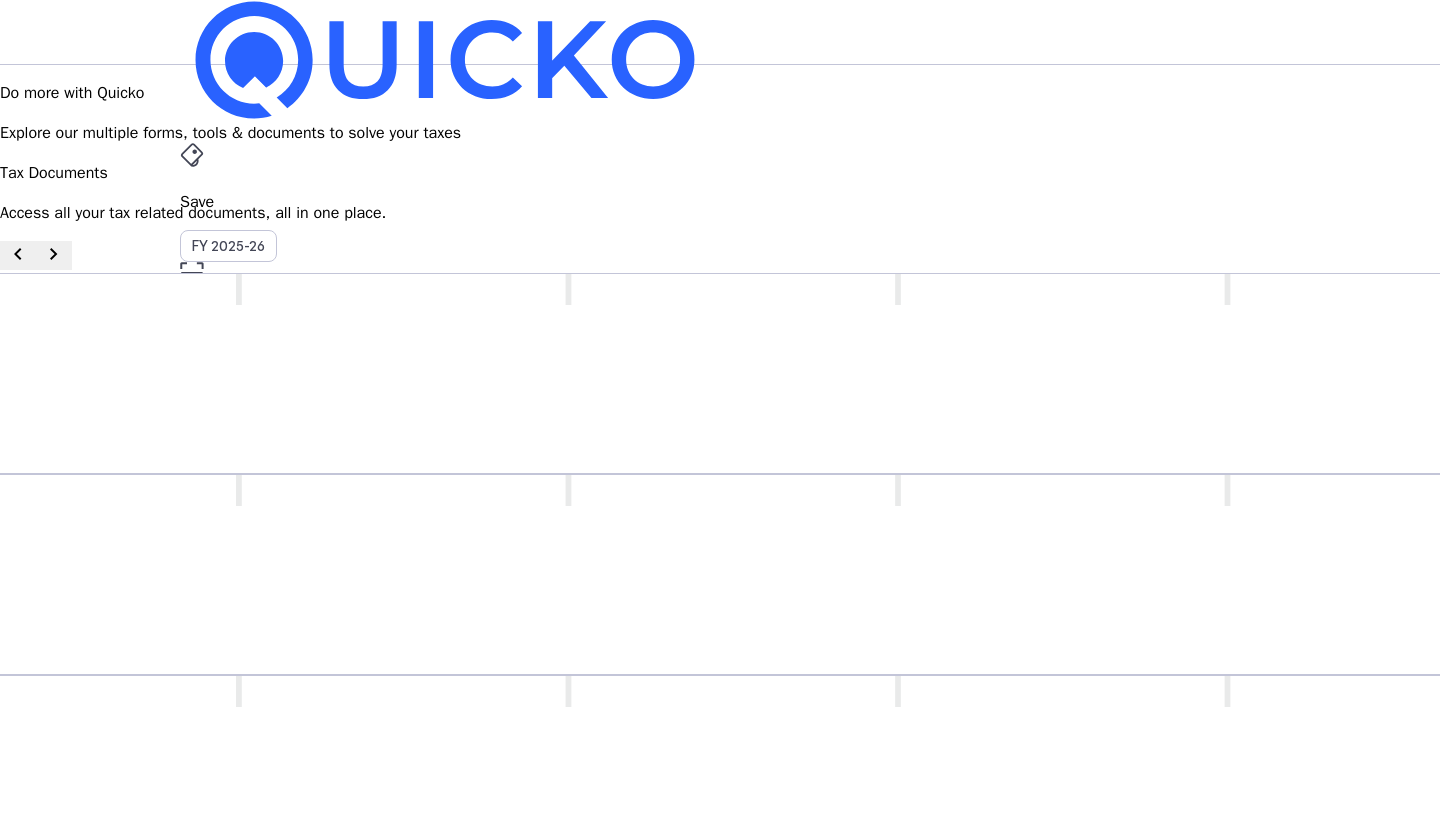 click on "Pay" at bounding box center (720, 202) 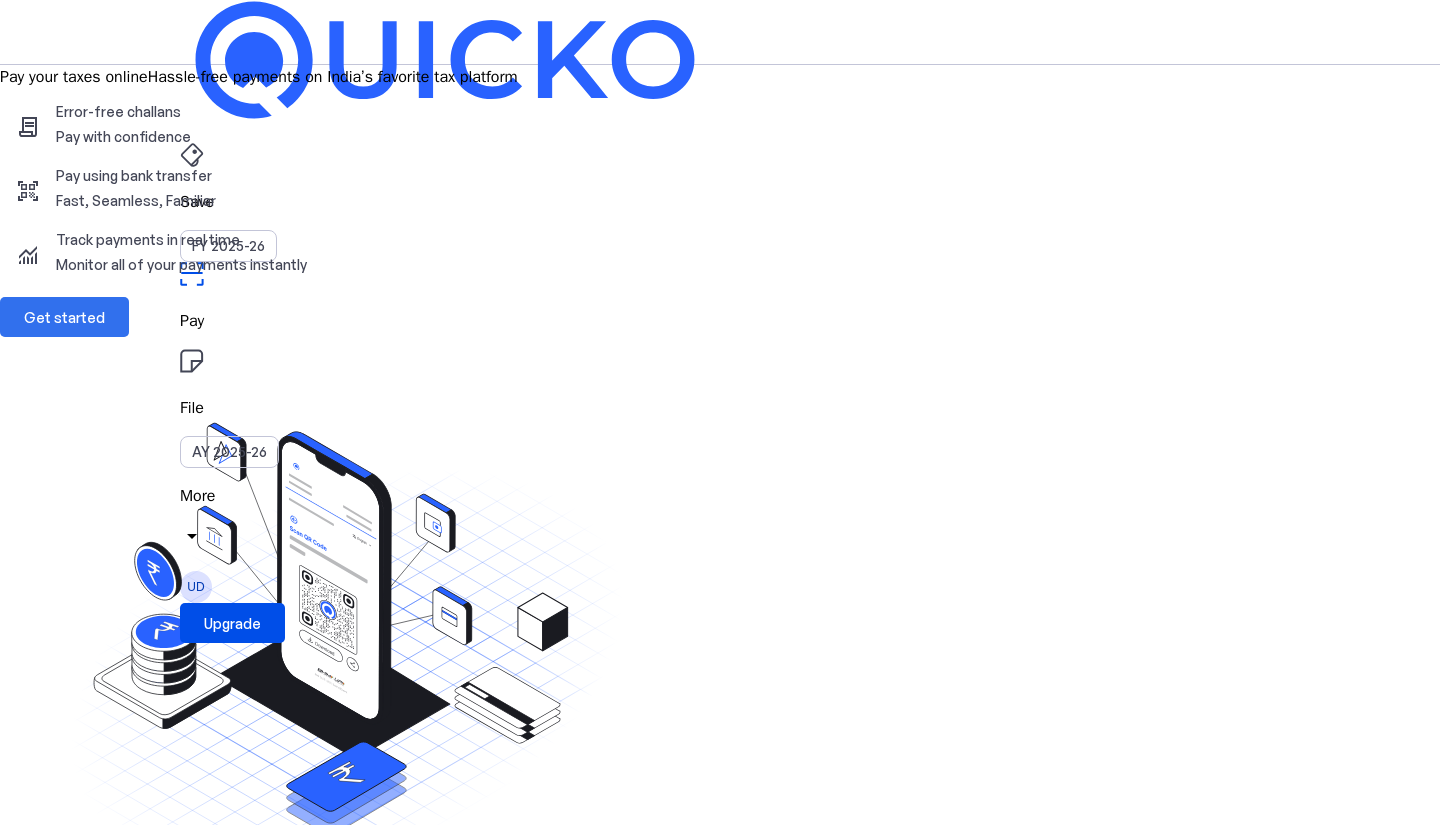 click on "Get started" at bounding box center (64, 317) 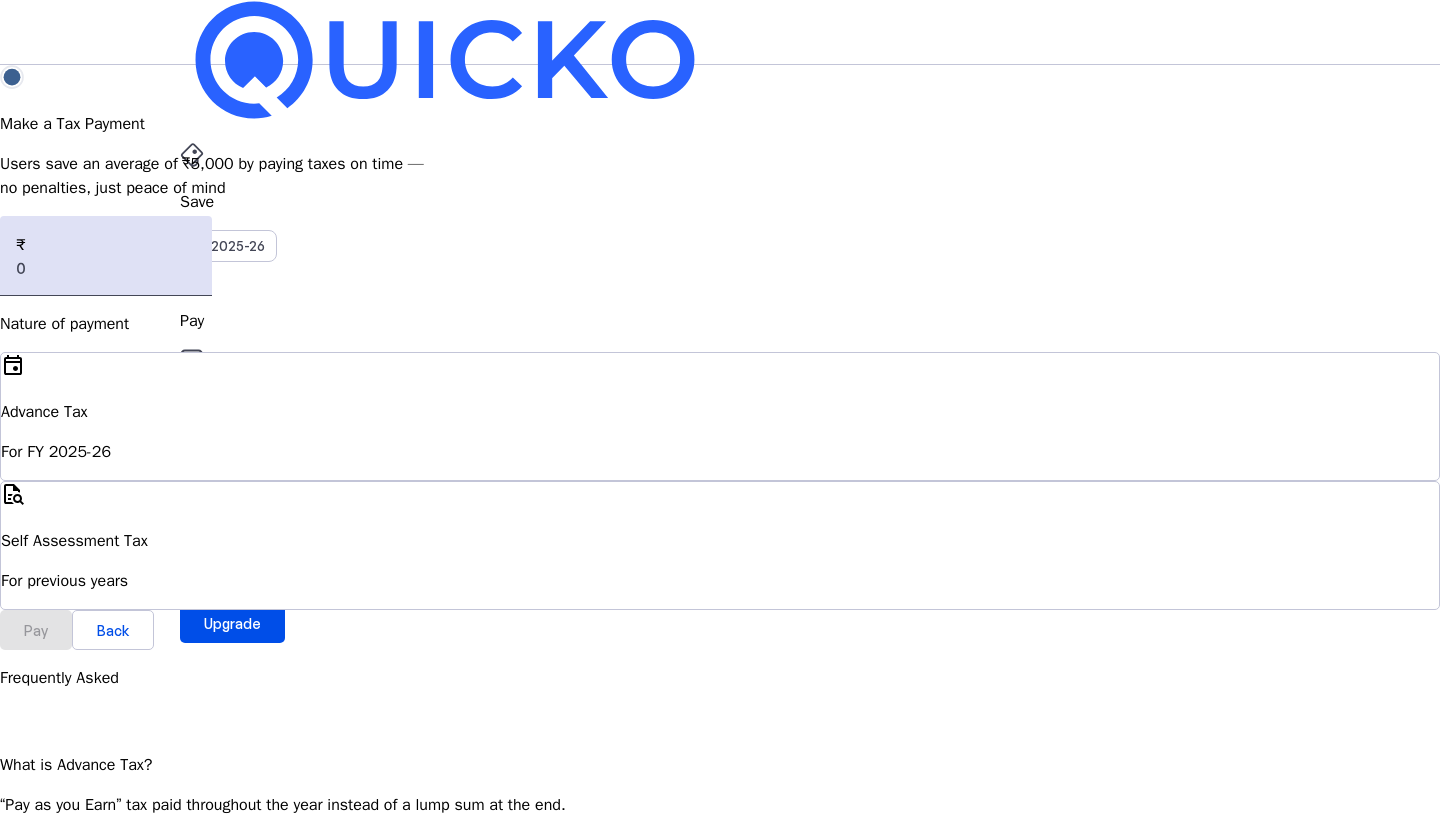scroll, scrollTop: 0, scrollLeft: 0, axis: both 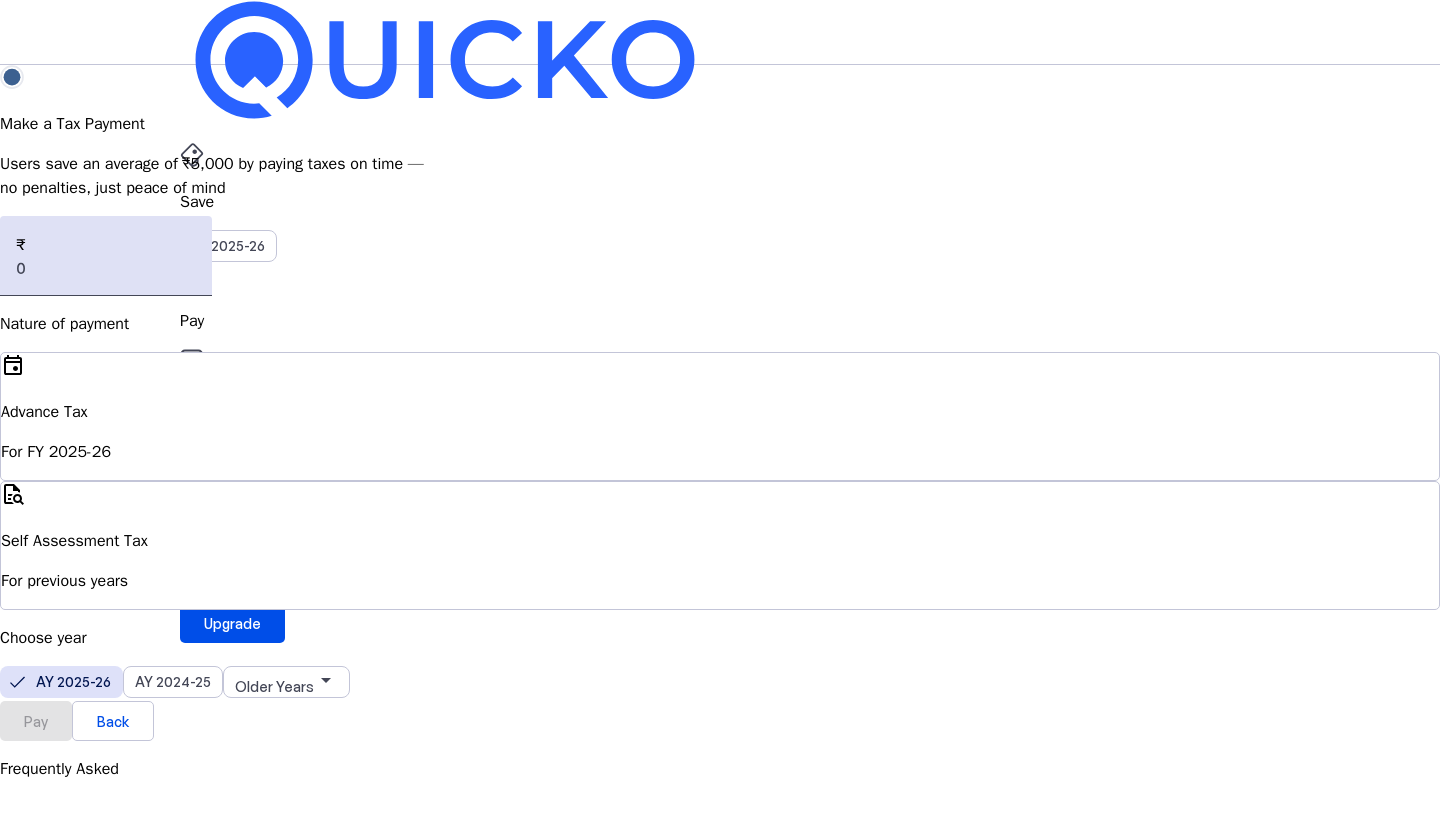 click on "UD" at bounding box center (196, 587) 